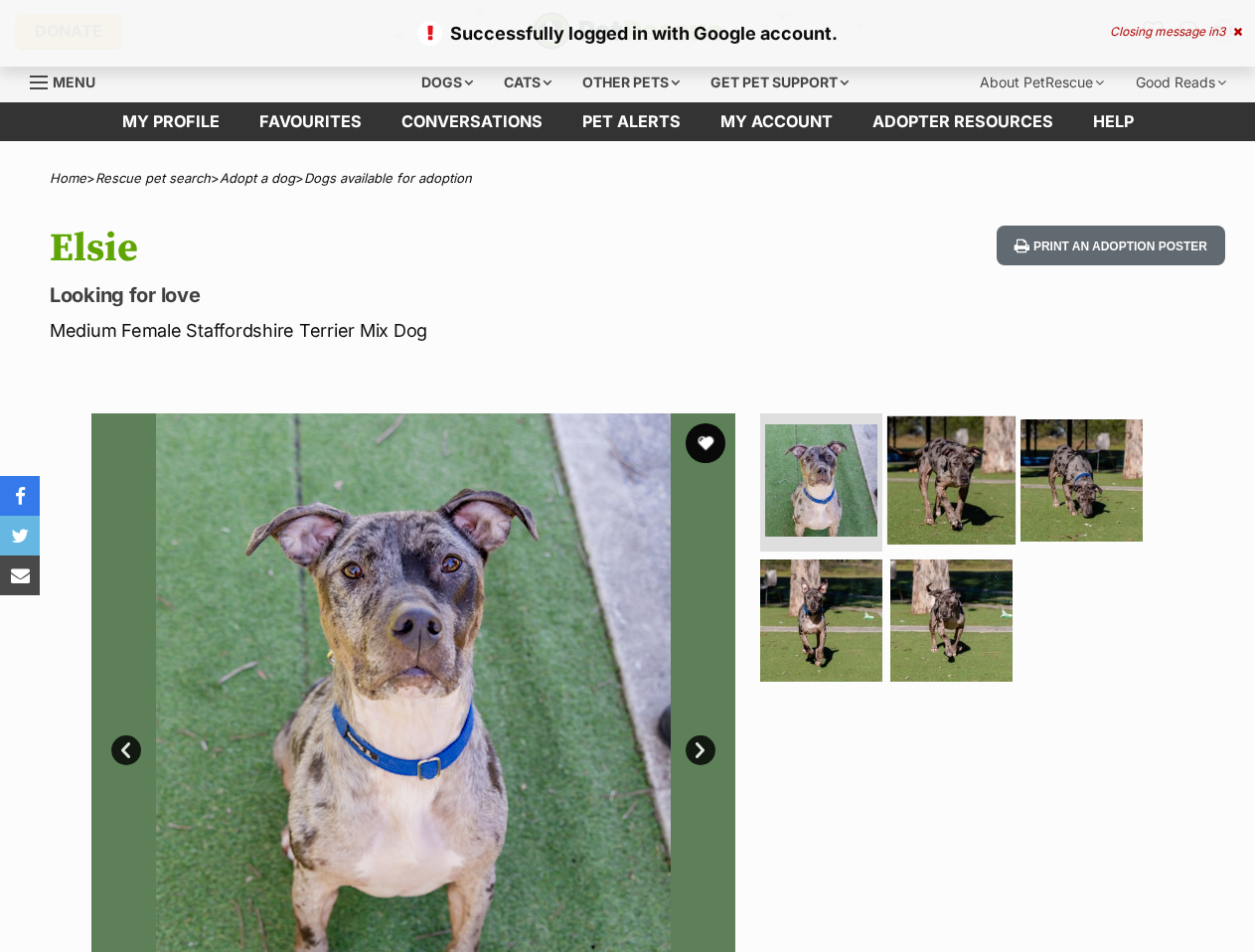 scroll, scrollTop: 0, scrollLeft: 0, axis: both 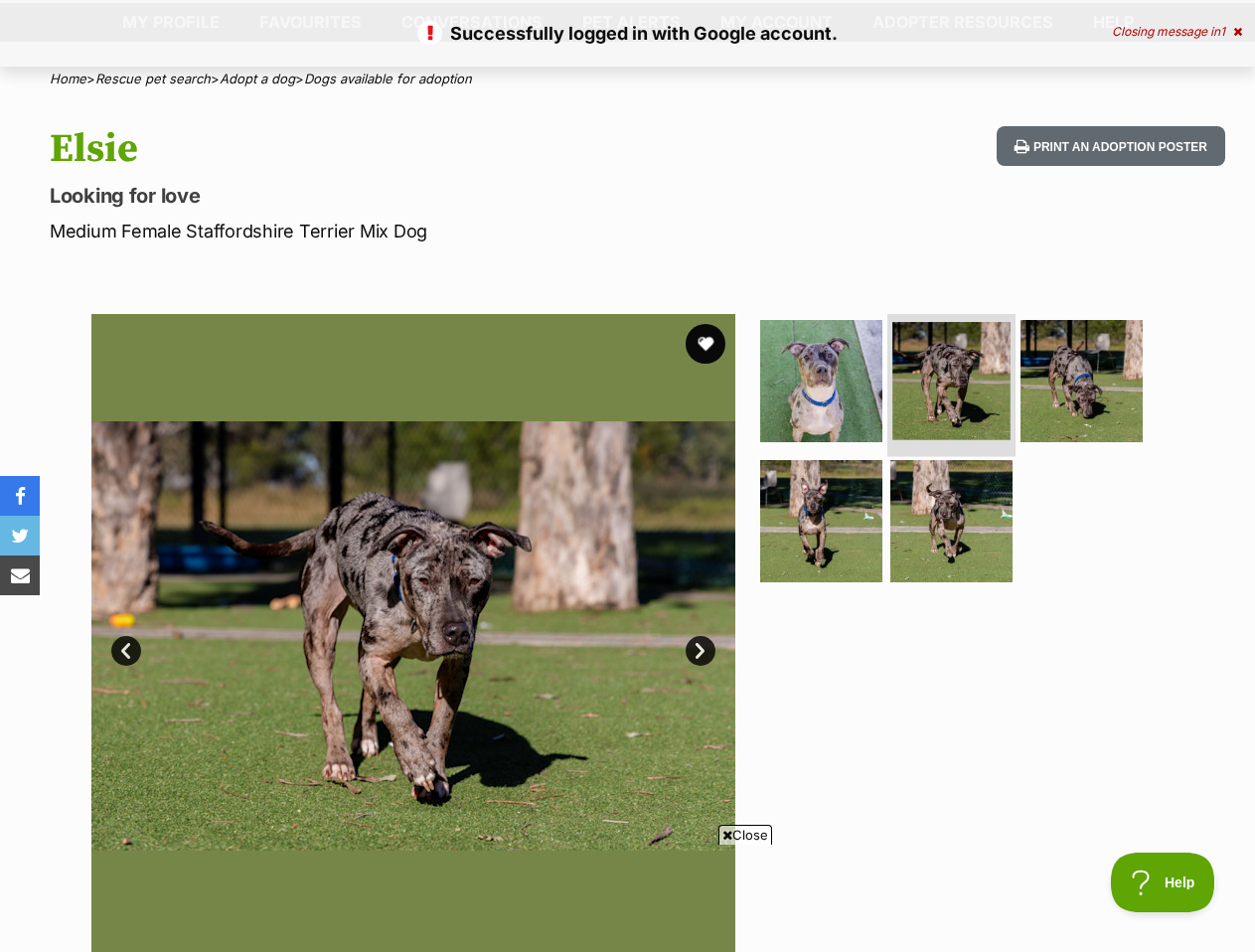 click at bounding box center (951, 521) 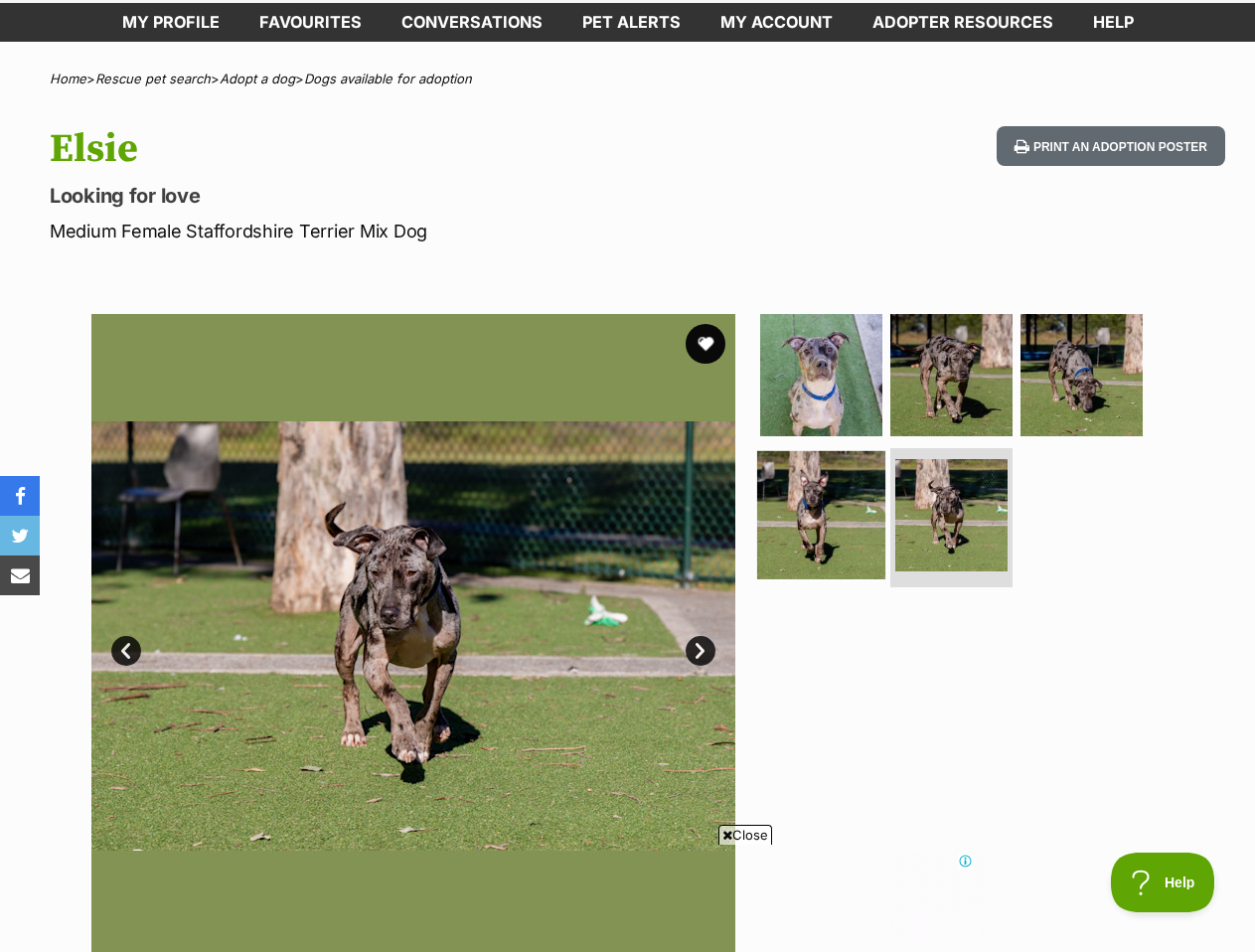 click at bounding box center (821, 515) 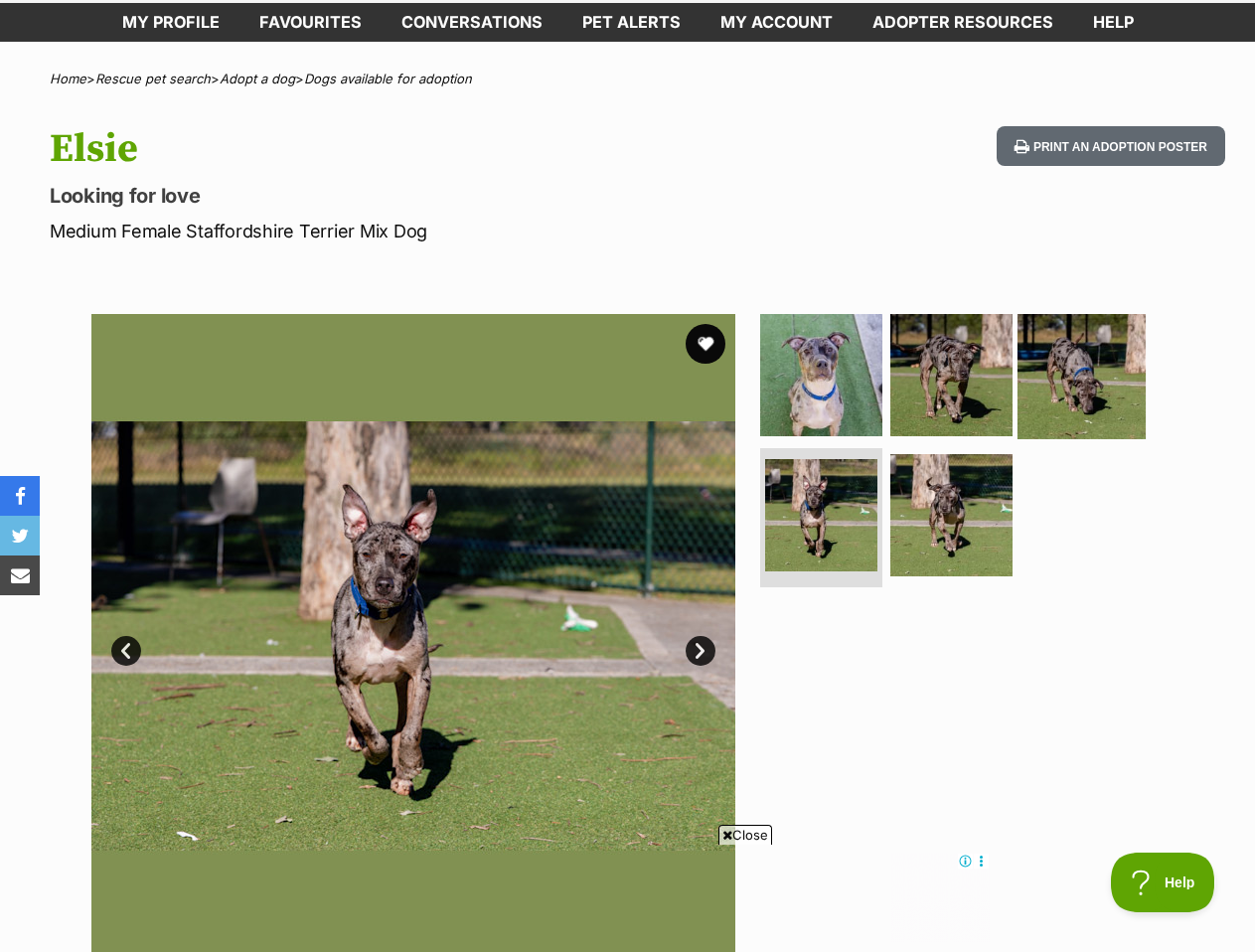 scroll, scrollTop: 0, scrollLeft: 0, axis: both 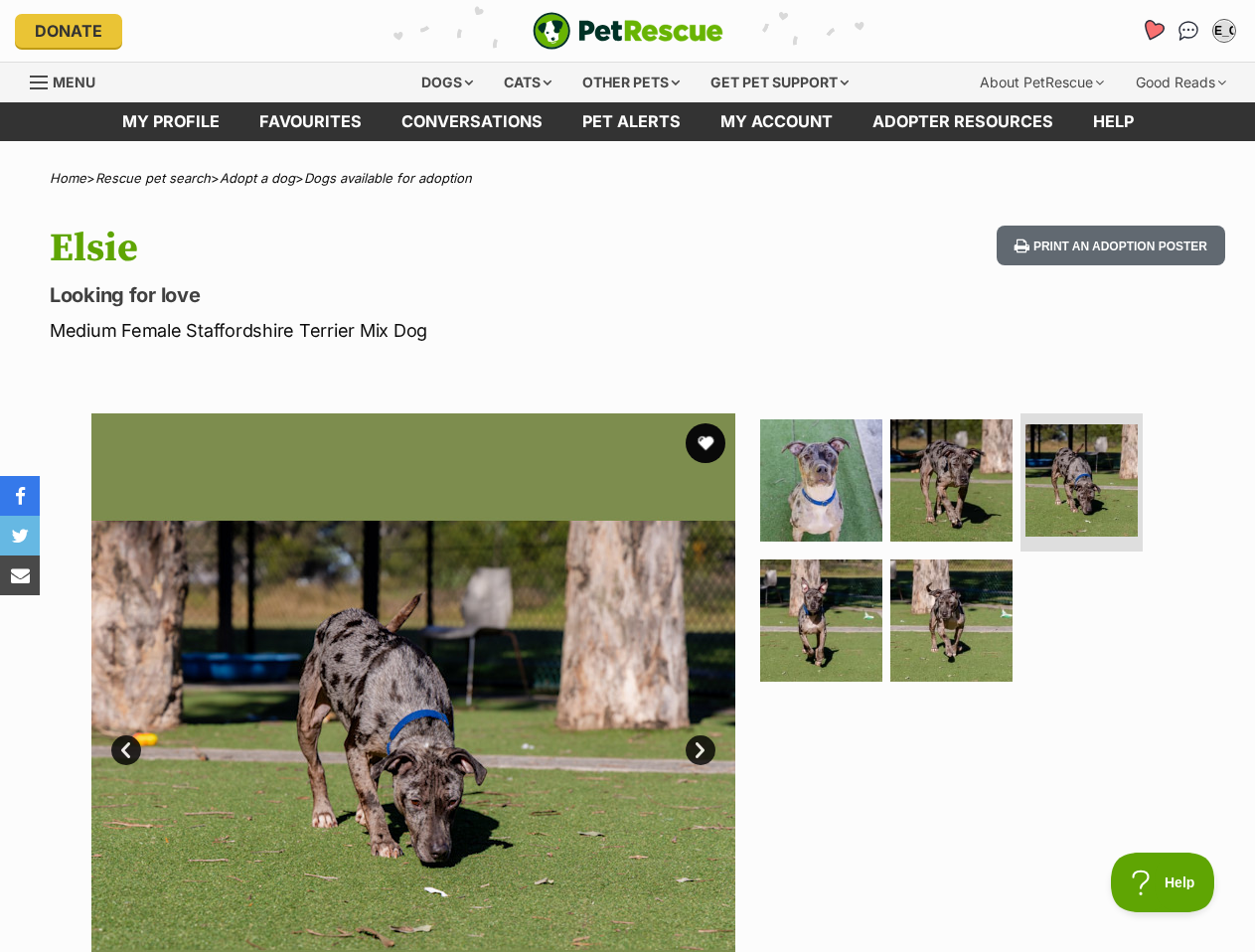 click 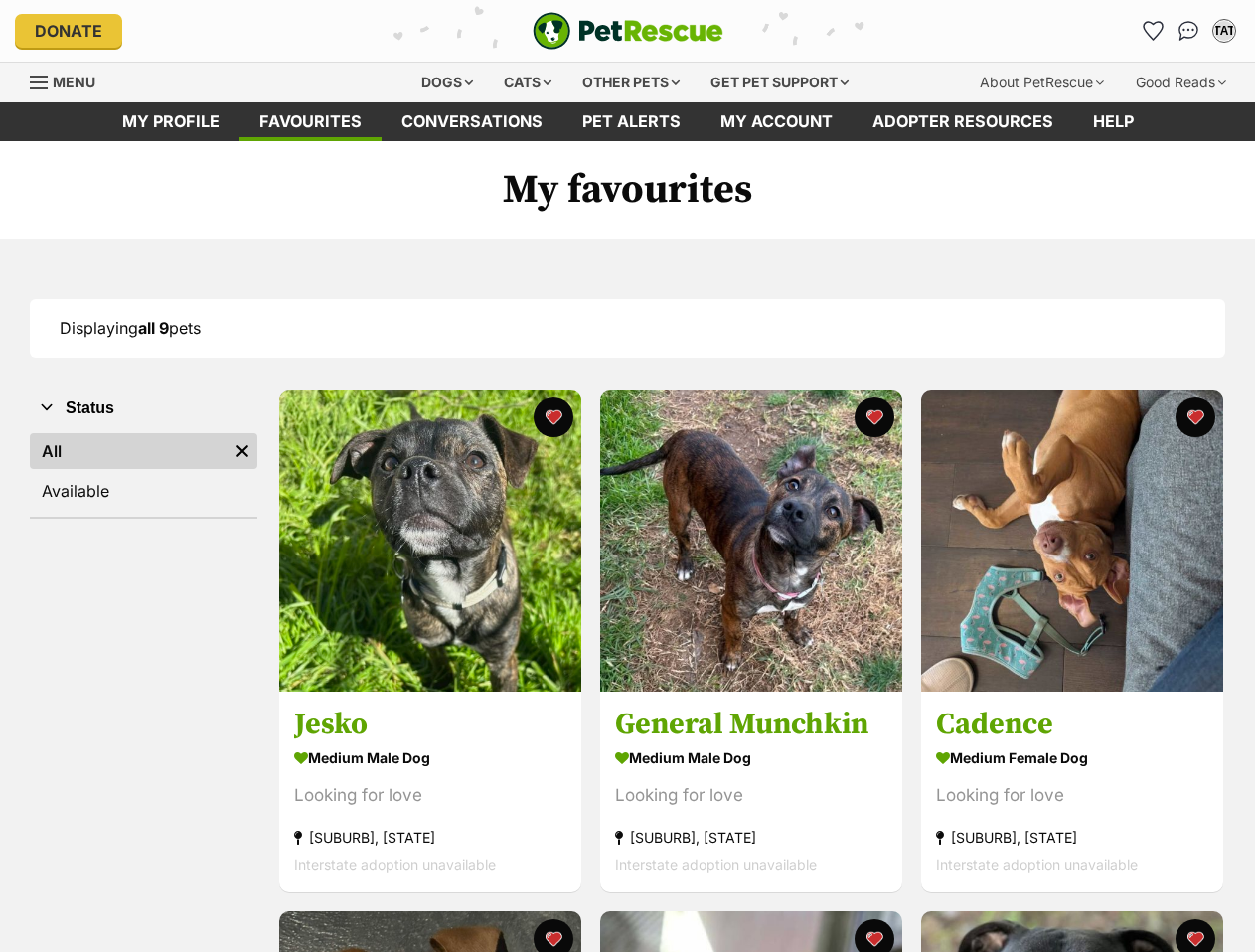 scroll, scrollTop: 0, scrollLeft: 0, axis: both 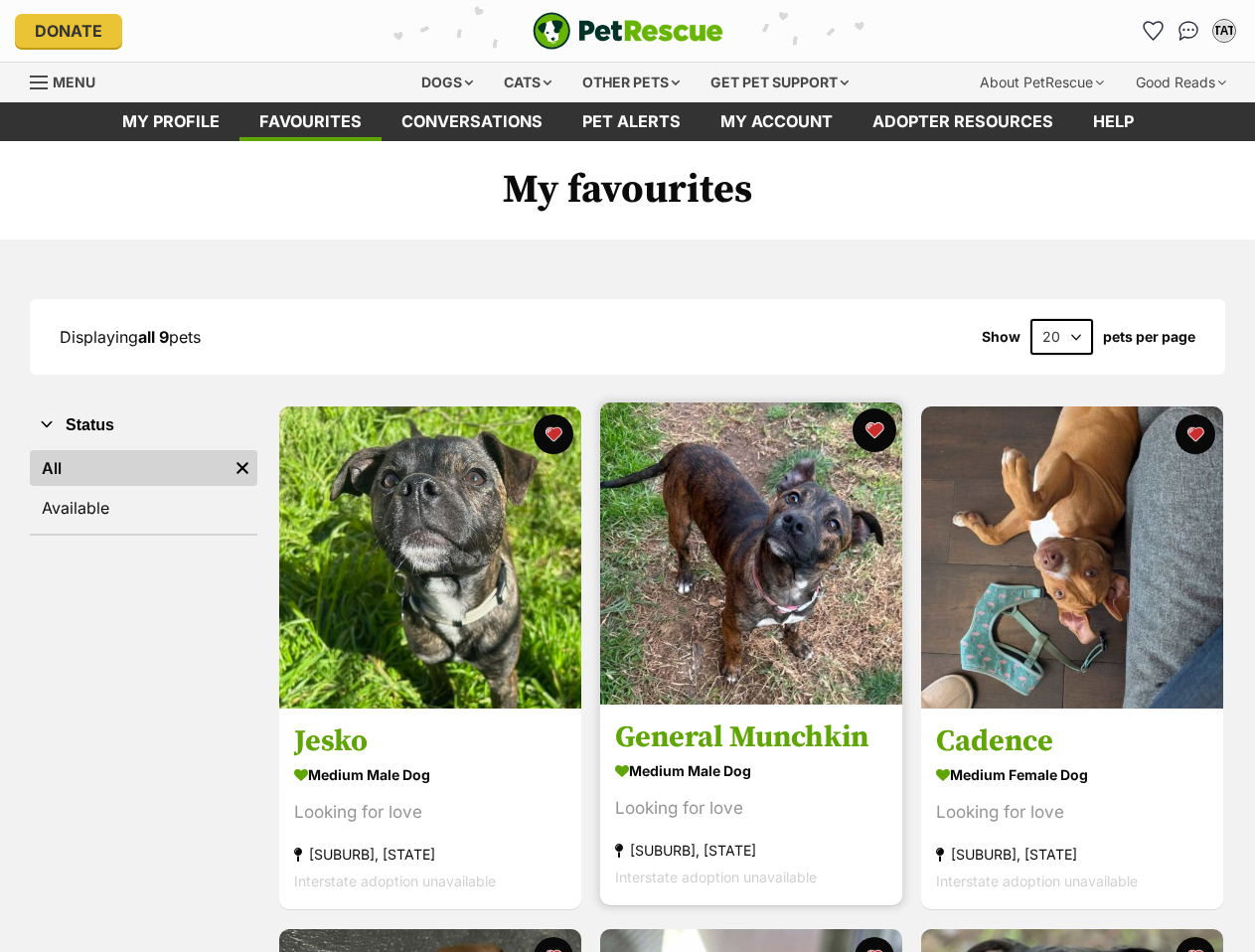 click at bounding box center (874, 430) 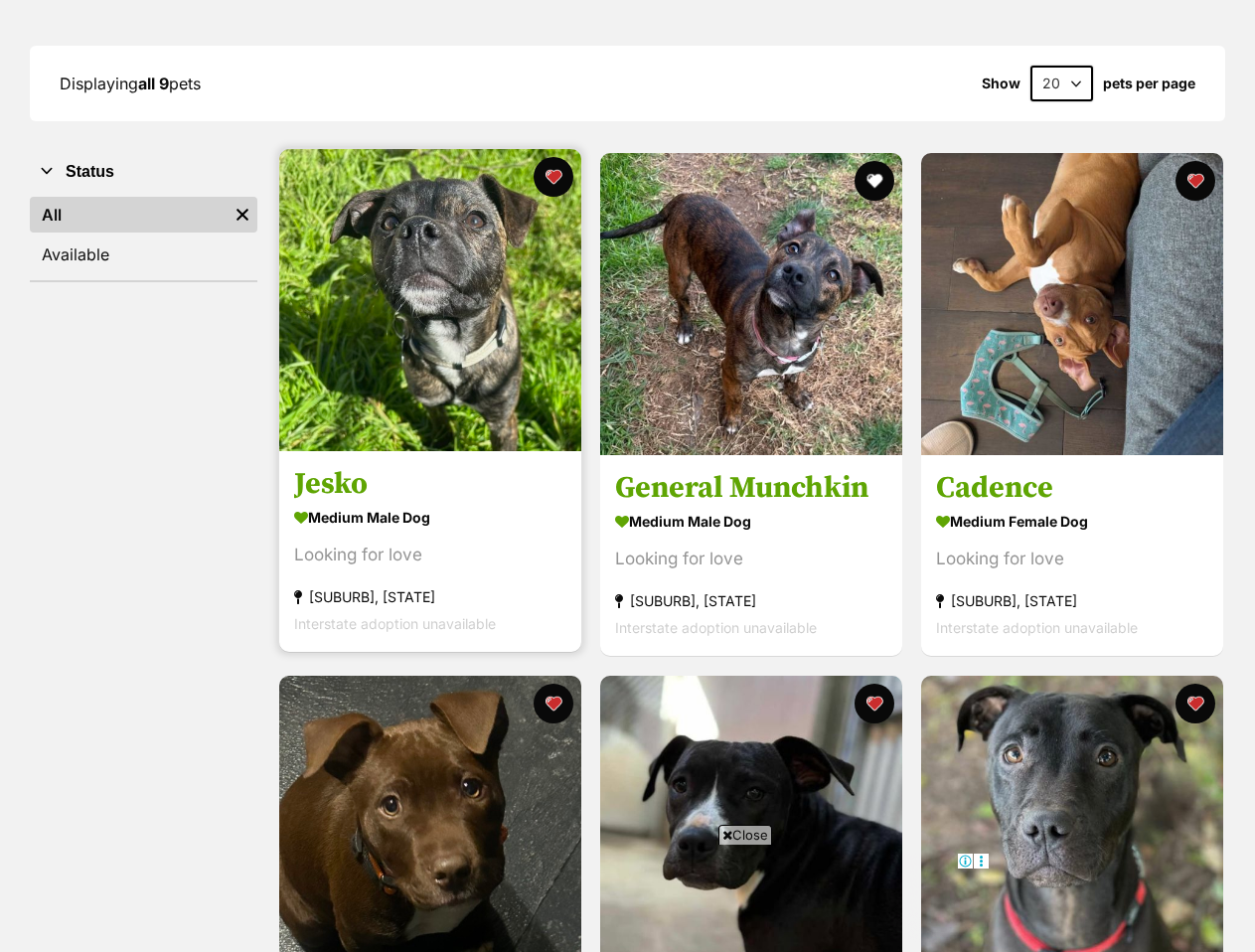 scroll, scrollTop: 298, scrollLeft: 0, axis: vertical 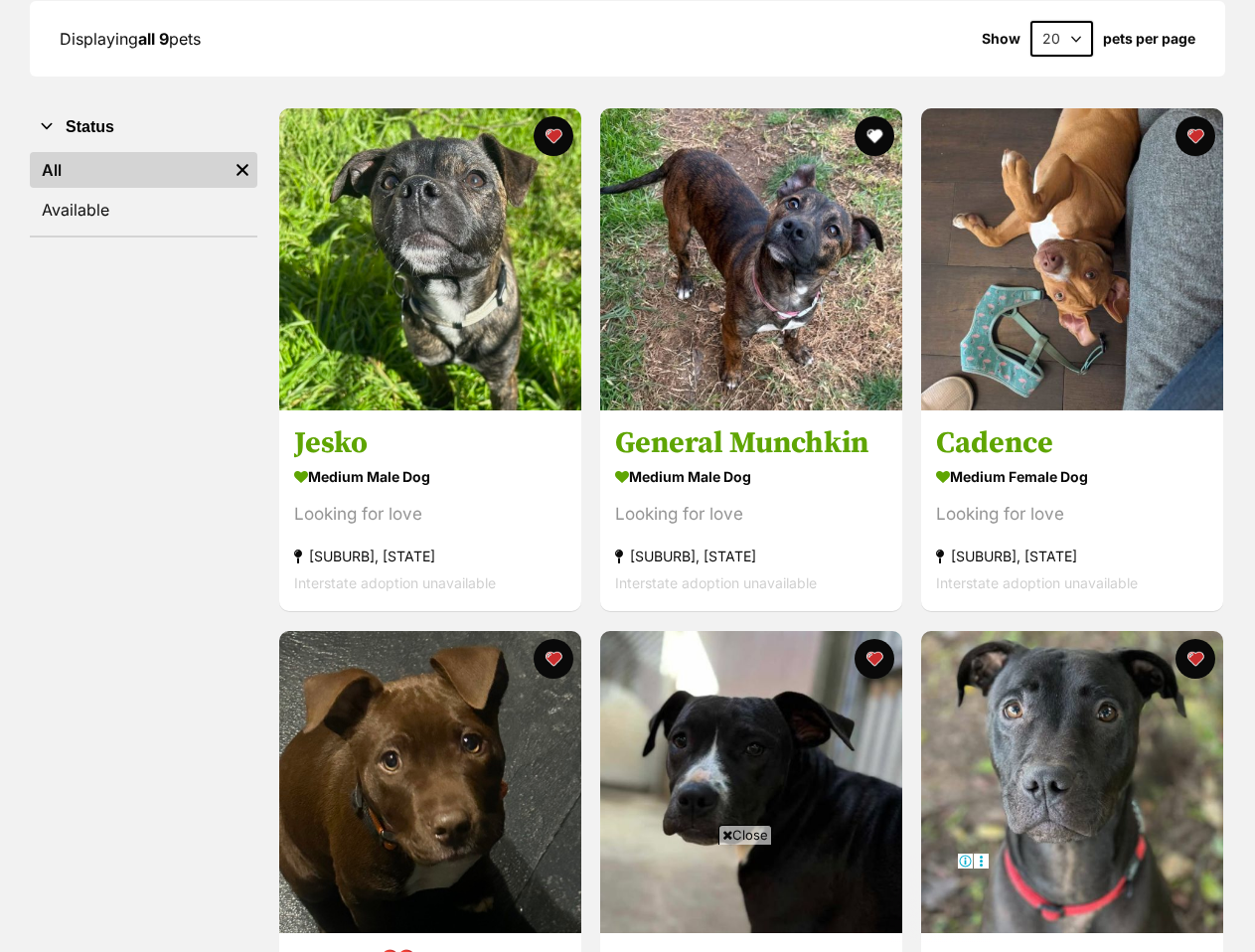 click at bounding box center (727, 835) 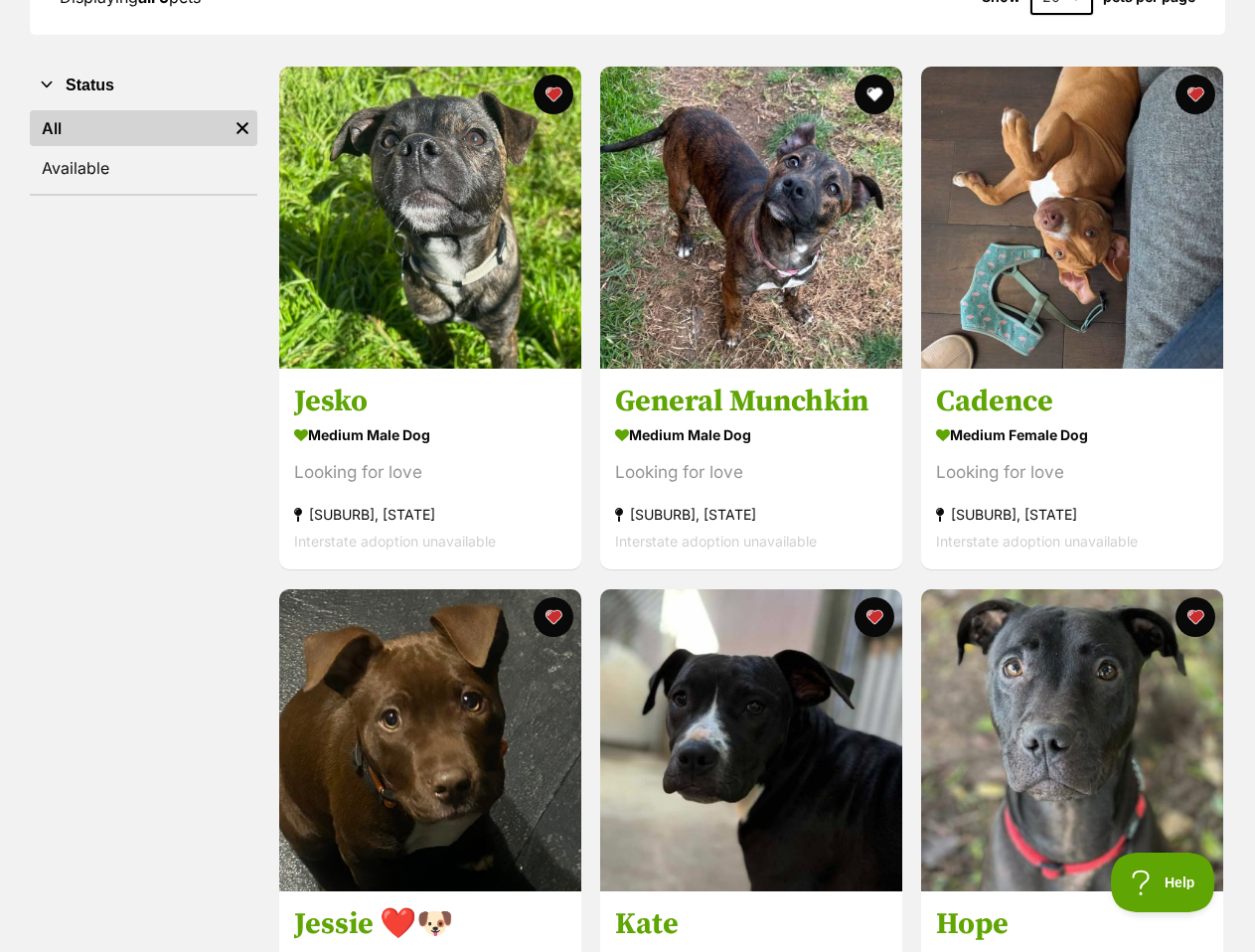 scroll, scrollTop: 298, scrollLeft: 0, axis: vertical 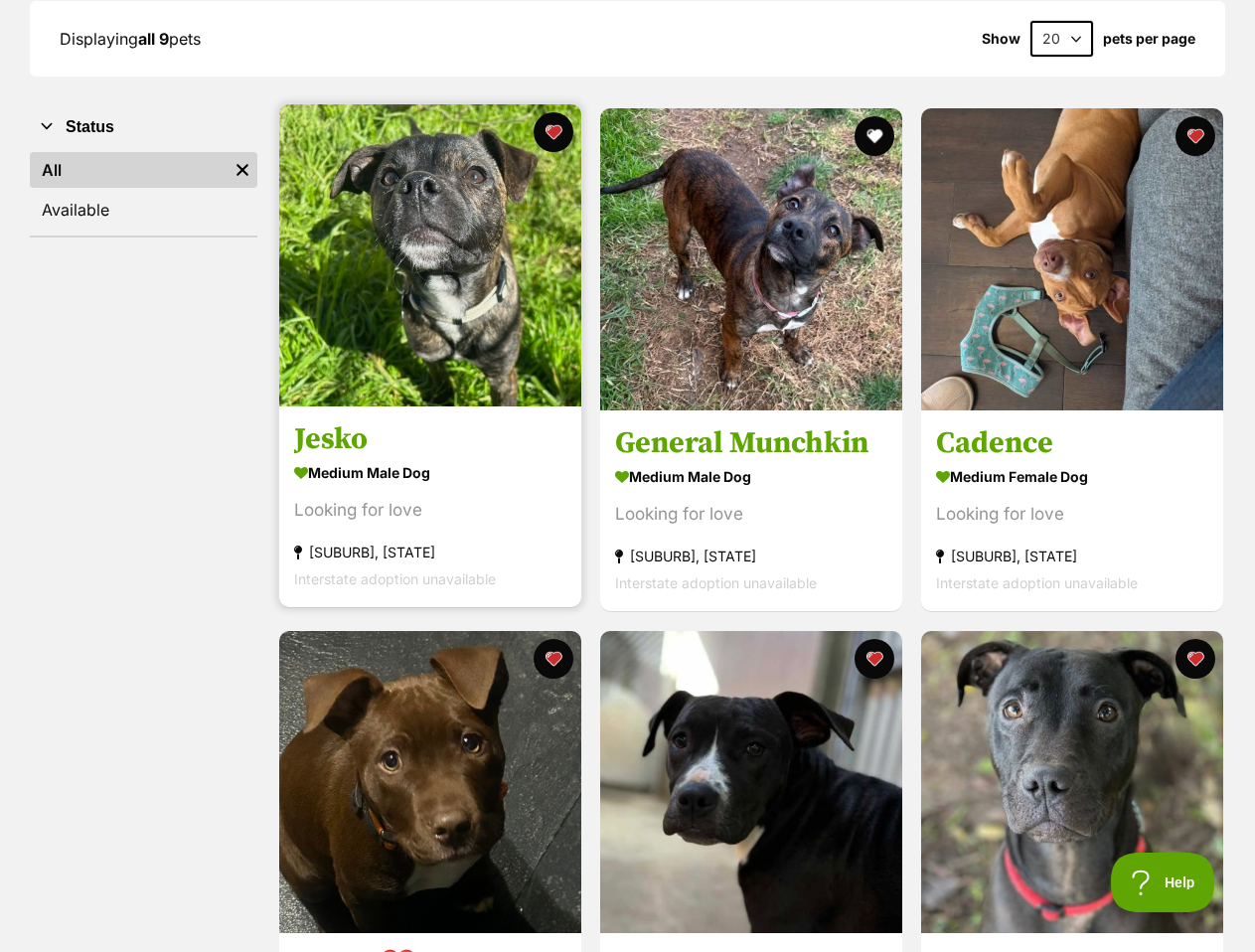 click on "Jesko" at bounding box center (430, 440) 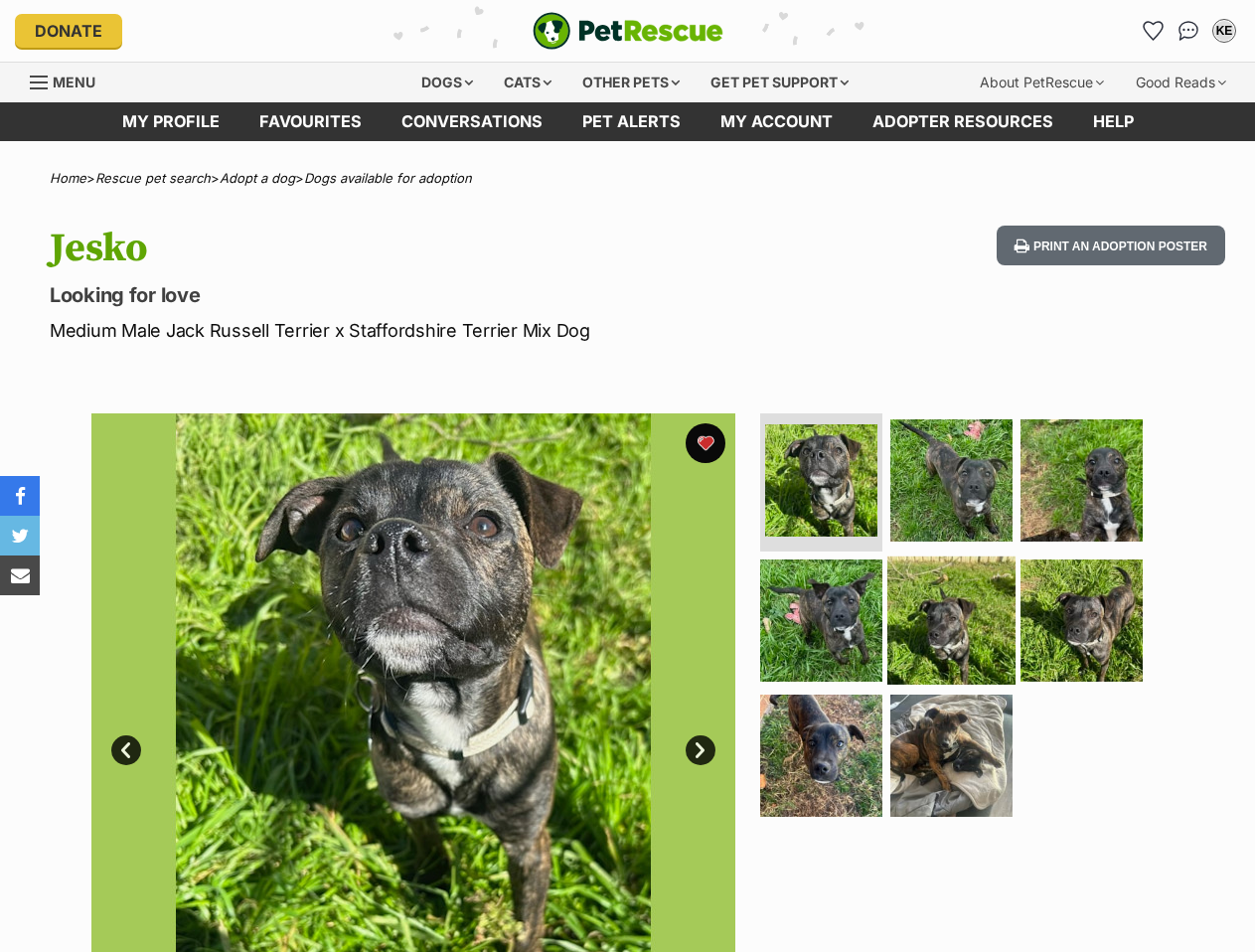 scroll, scrollTop: 0, scrollLeft: 0, axis: both 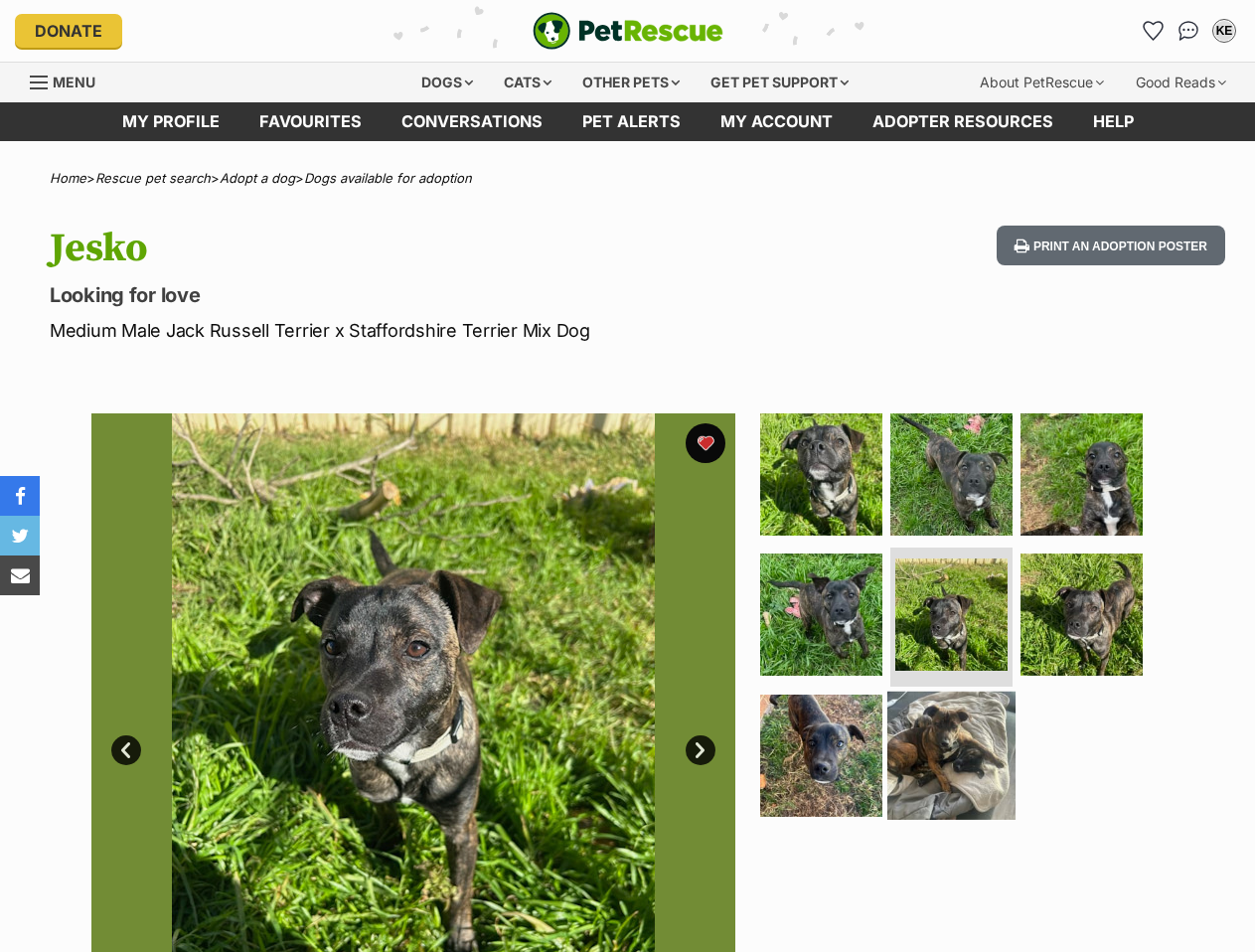 click at bounding box center [951, 755] 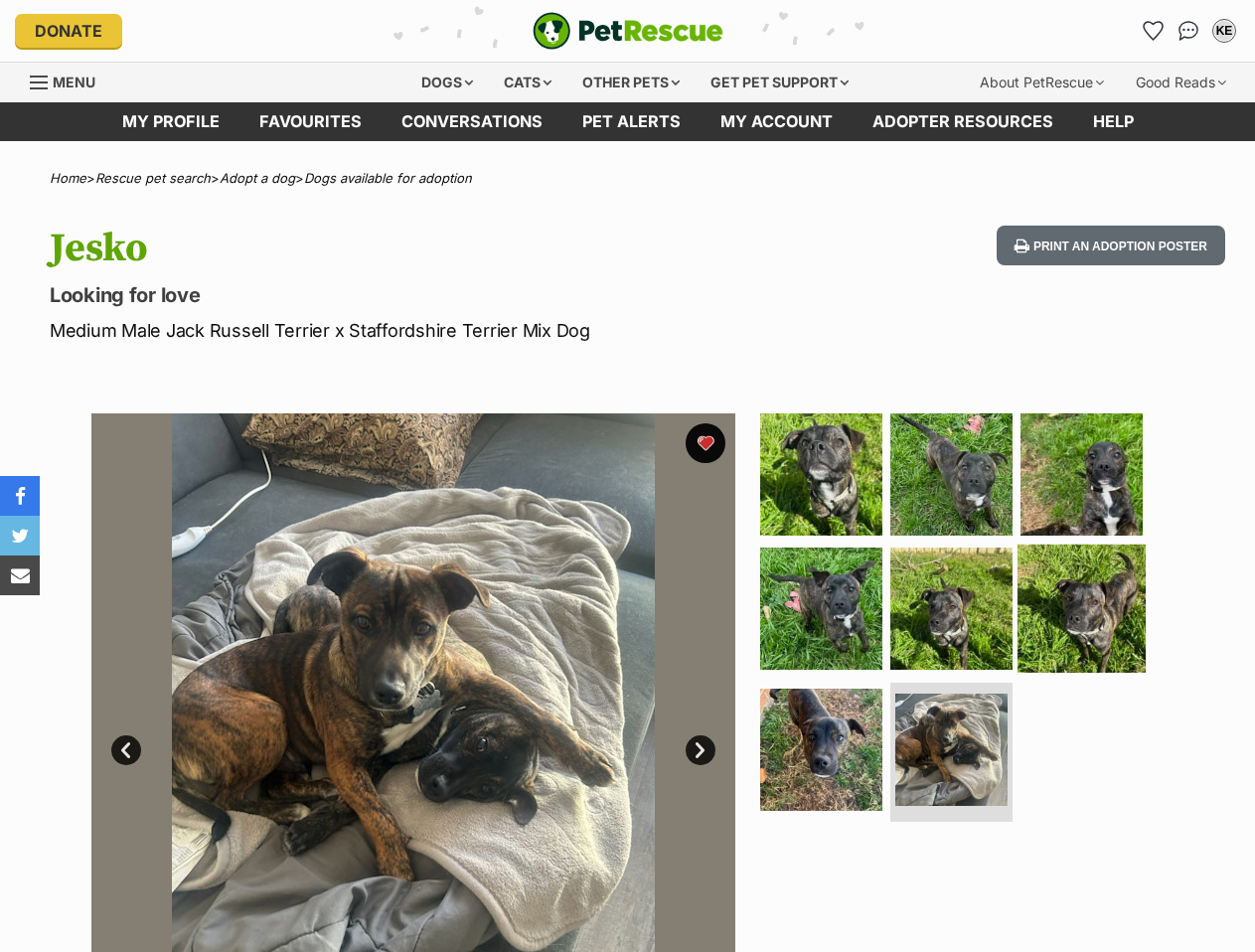 click at bounding box center (1081, 608) 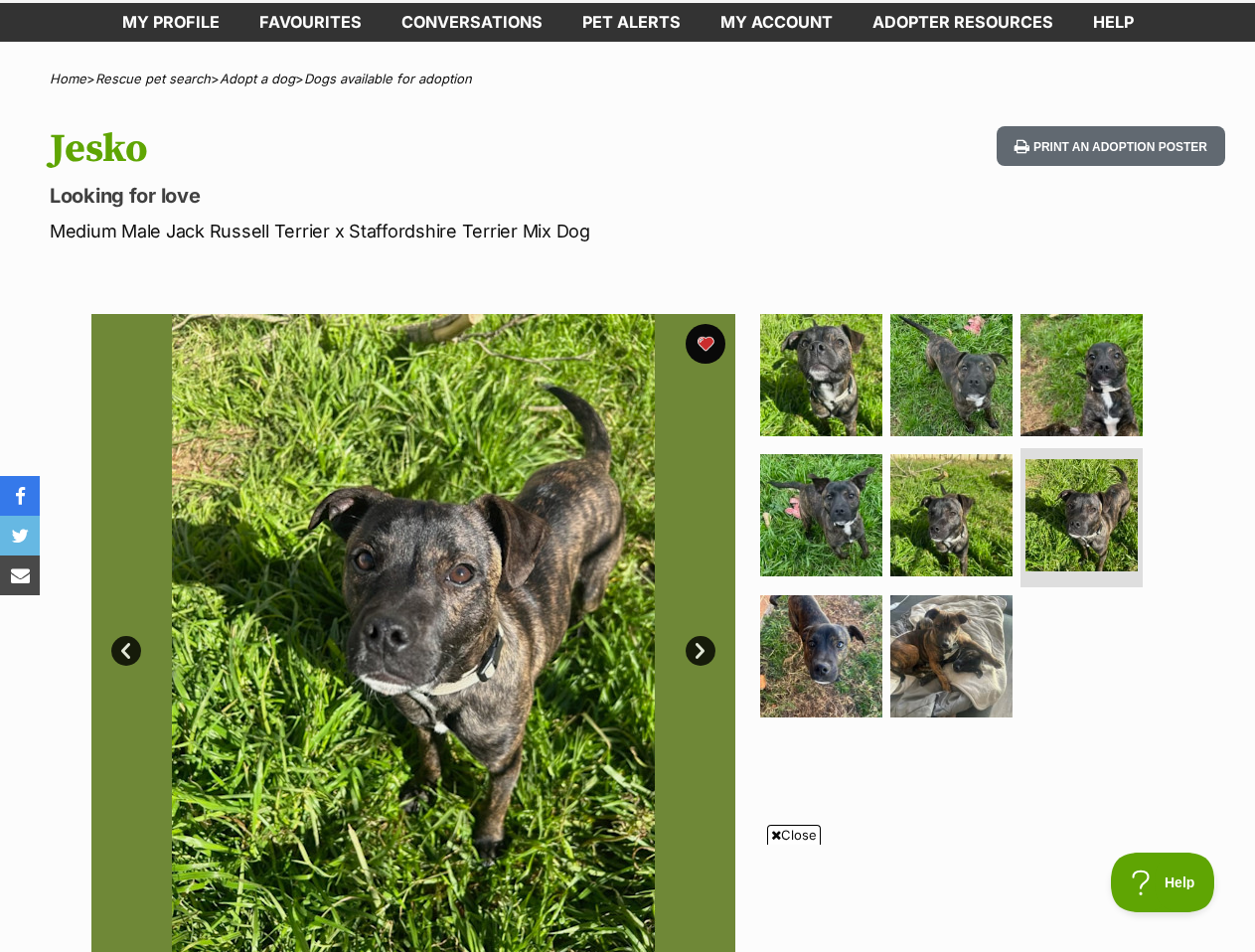 scroll, scrollTop: 0, scrollLeft: 0, axis: both 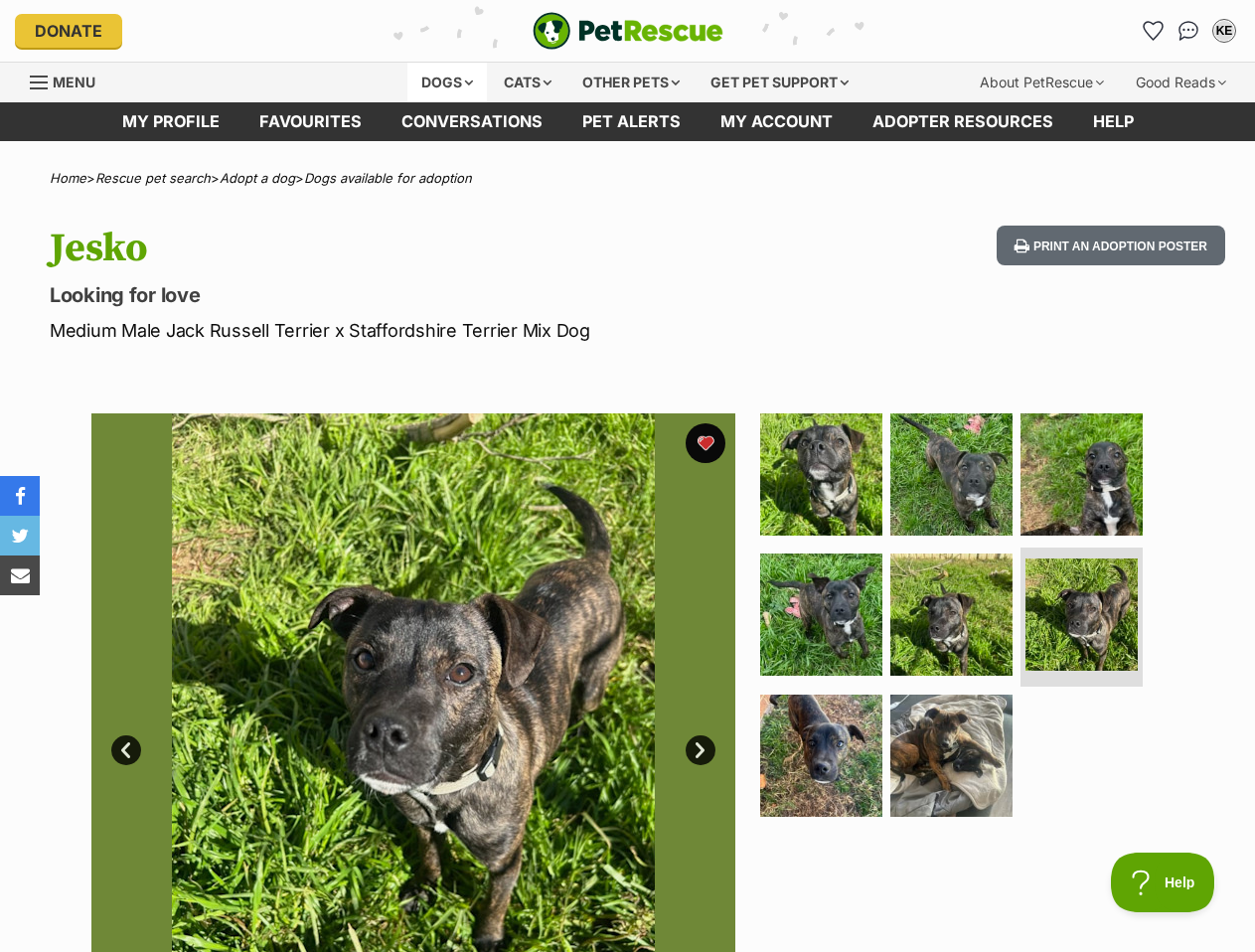 click on "Dogs" at bounding box center (447, 82) 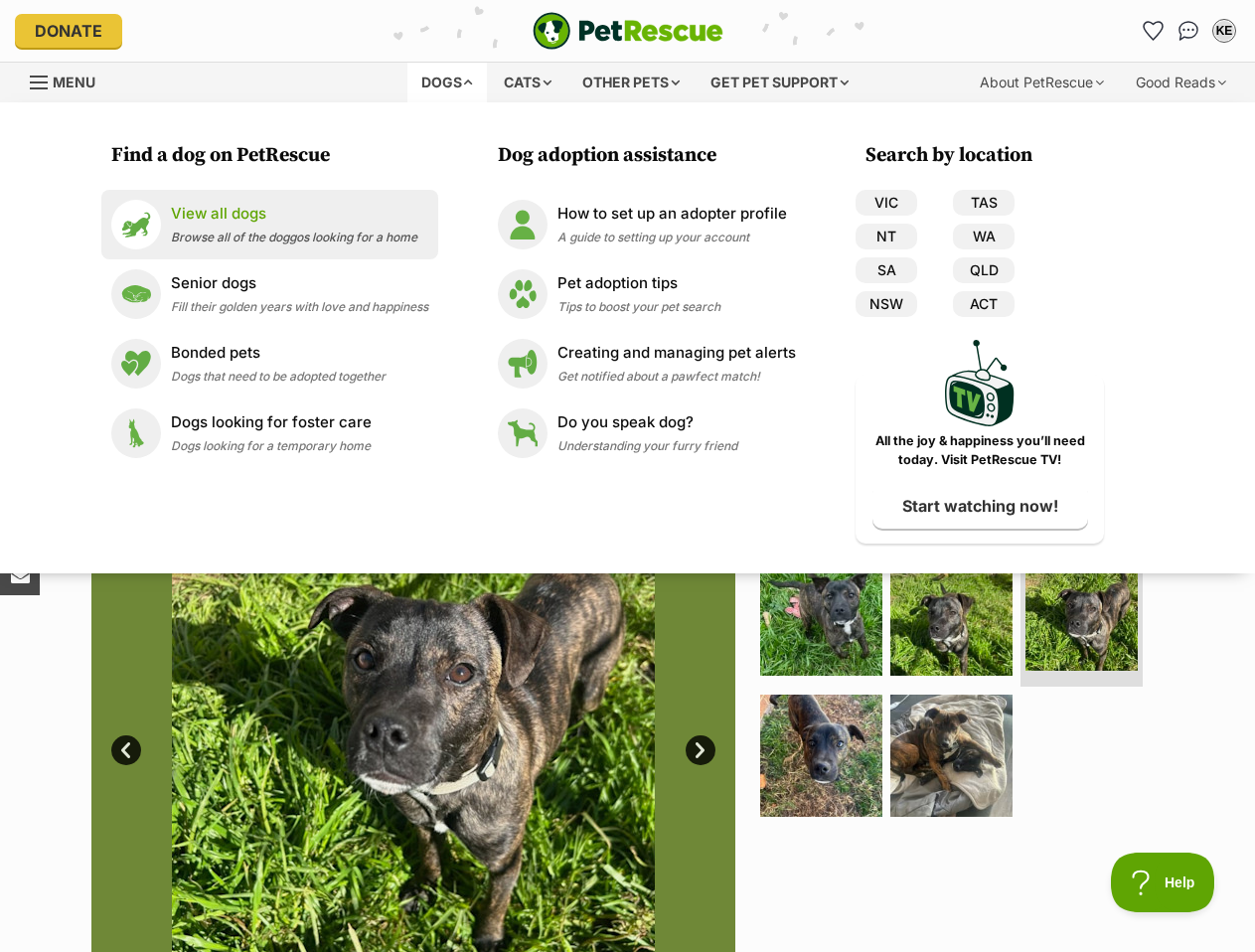 click on "Browse all of the doggos looking for a home" at bounding box center [294, 237] 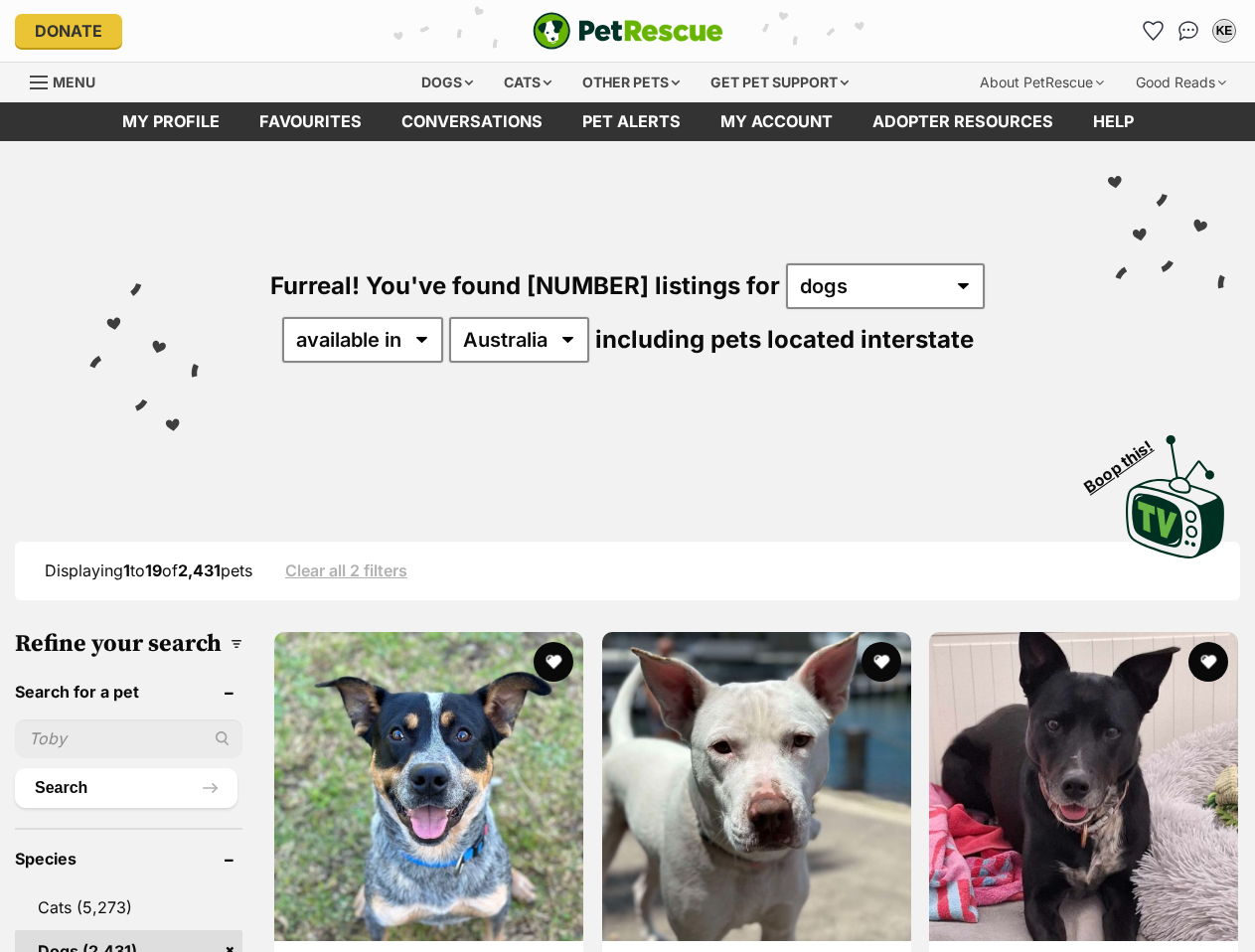 scroll, scrollTop: 0, scrollLeft: 0, axis: both 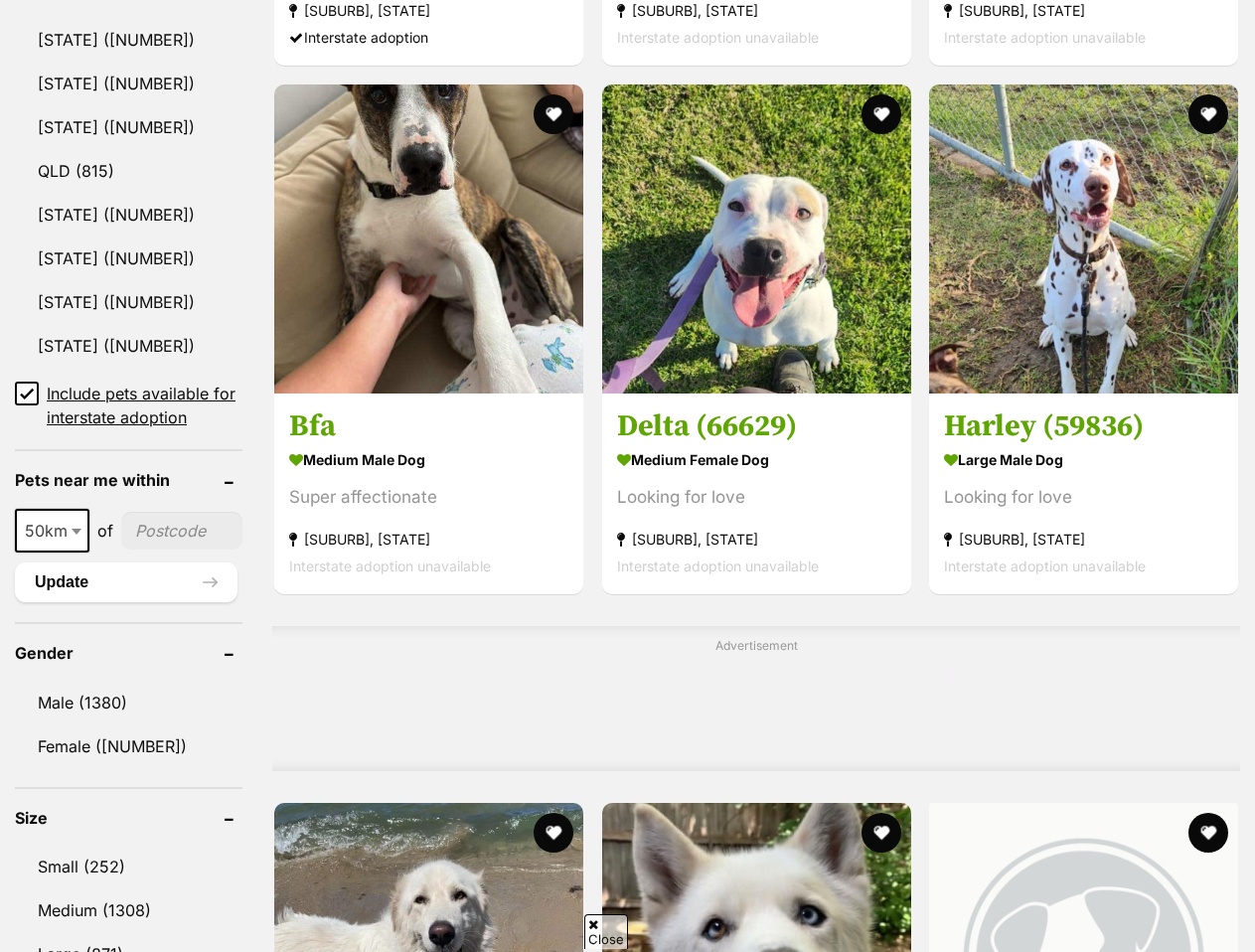 click on "50km" at bounding box center (52, 531) 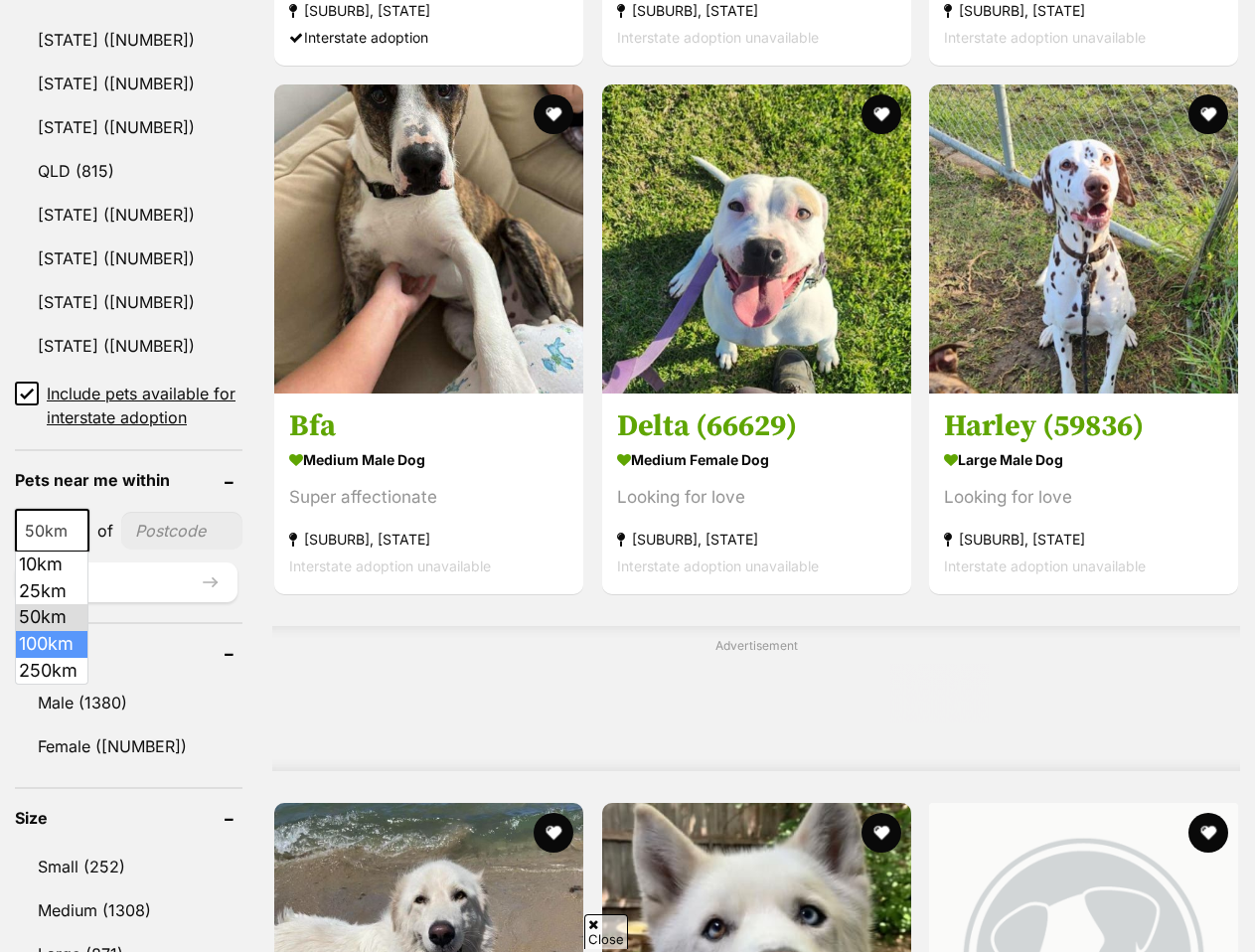 select on "100" 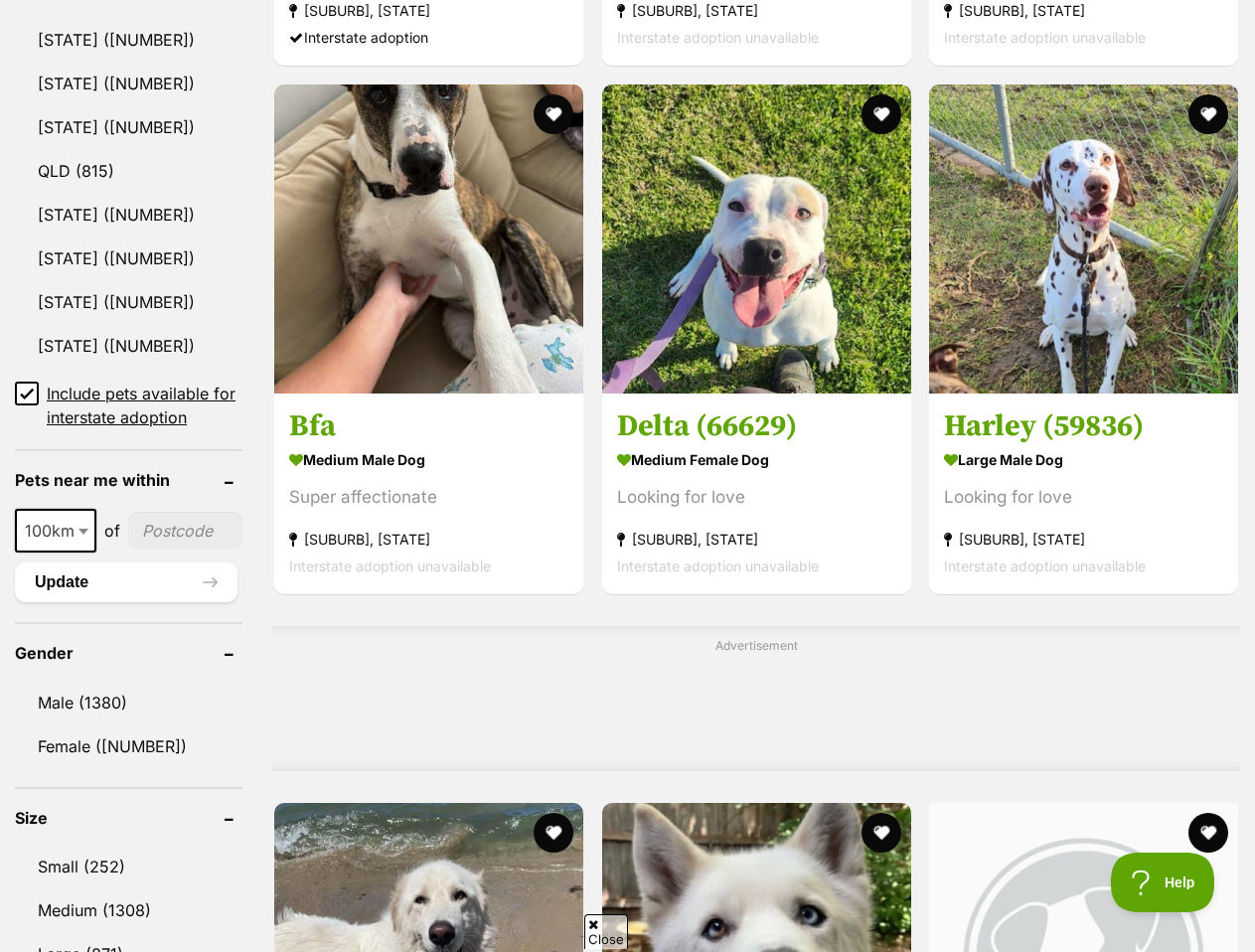 scroll, scrollTop: 0, scrollLeft: 0, axis: both 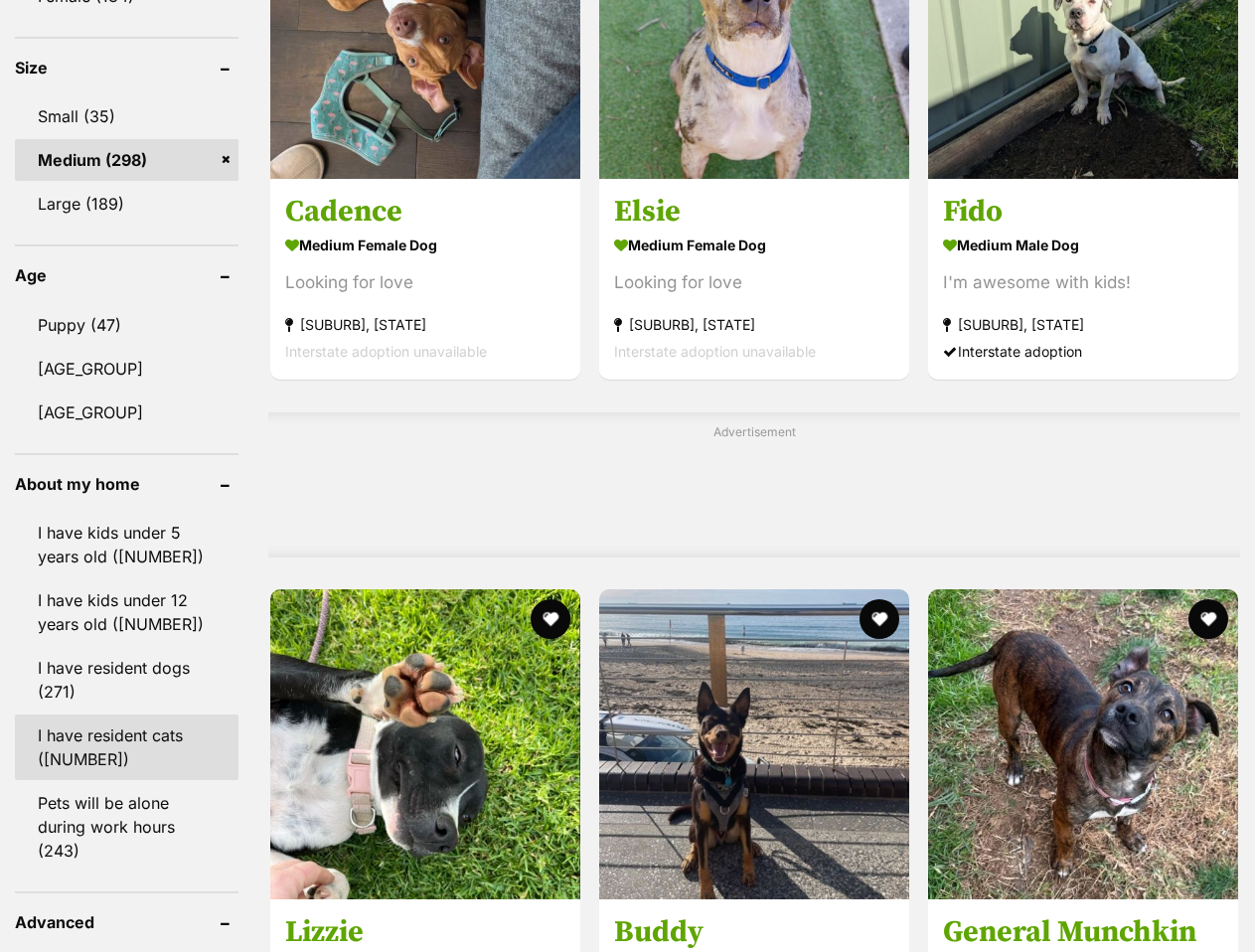 click on "I have resident cats ([NUMBER])" at bounding box center (126, 747) 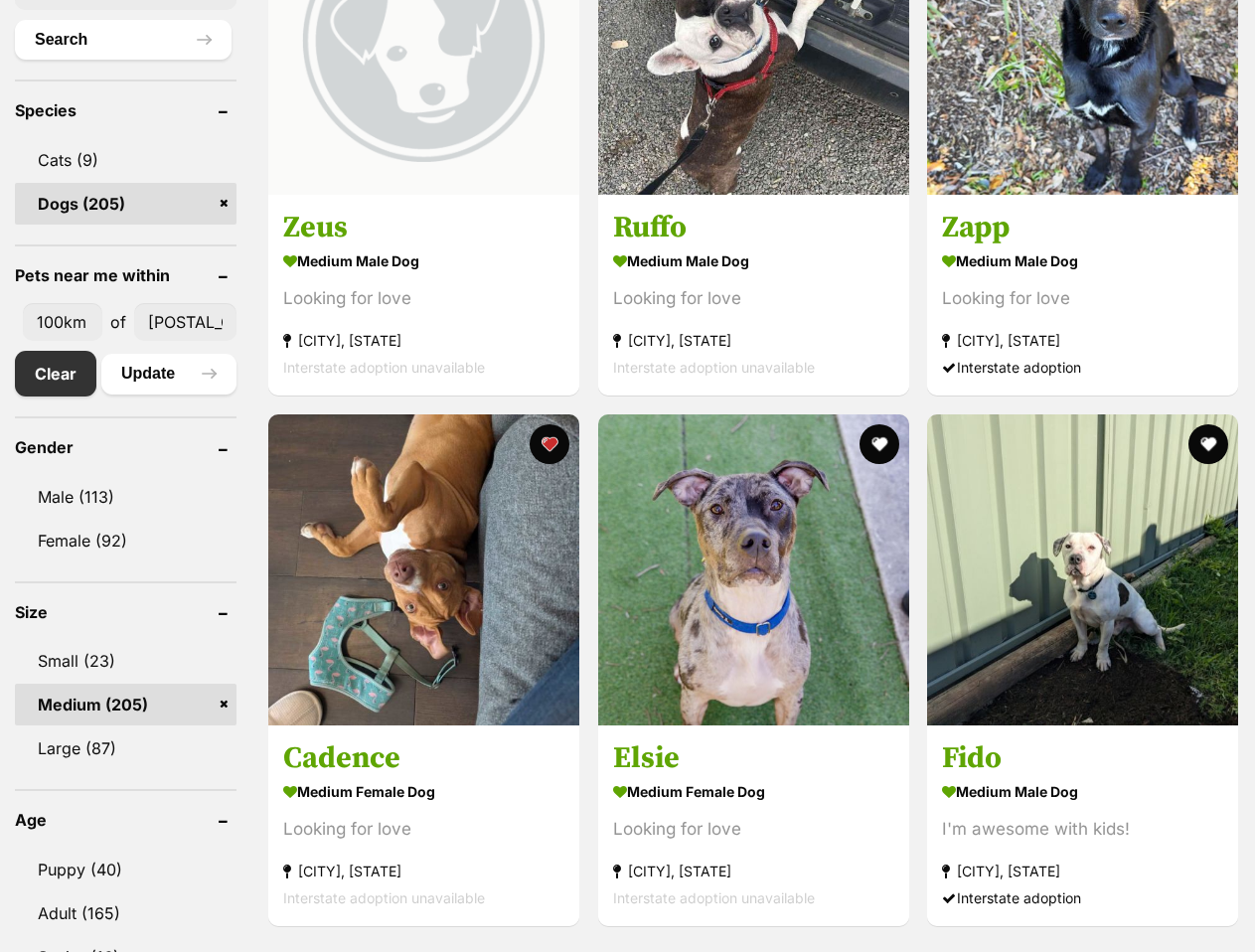 scroll, scrollTop: 0, scrollLeft: 0, axis: both 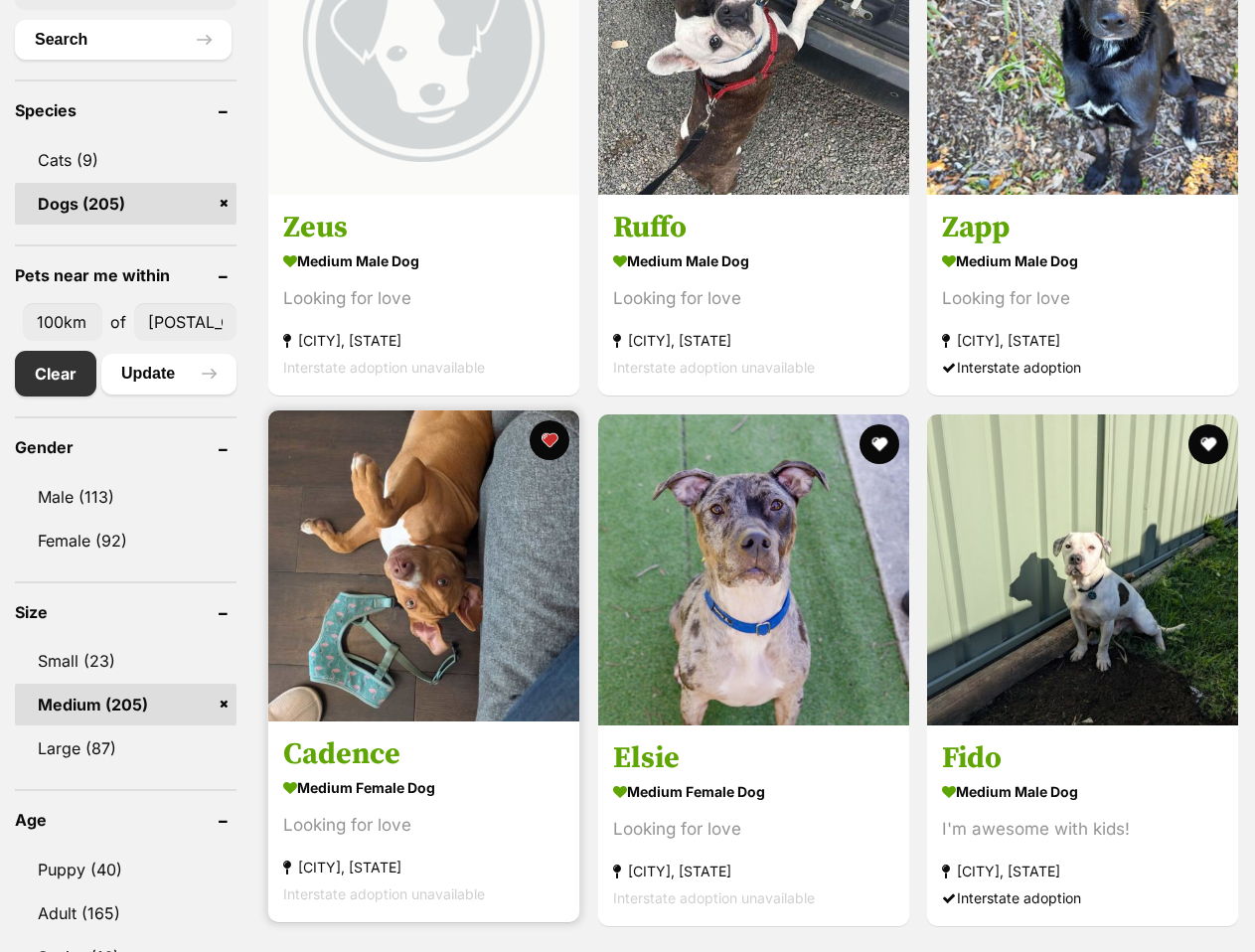 click at bounding box center (423, 565) 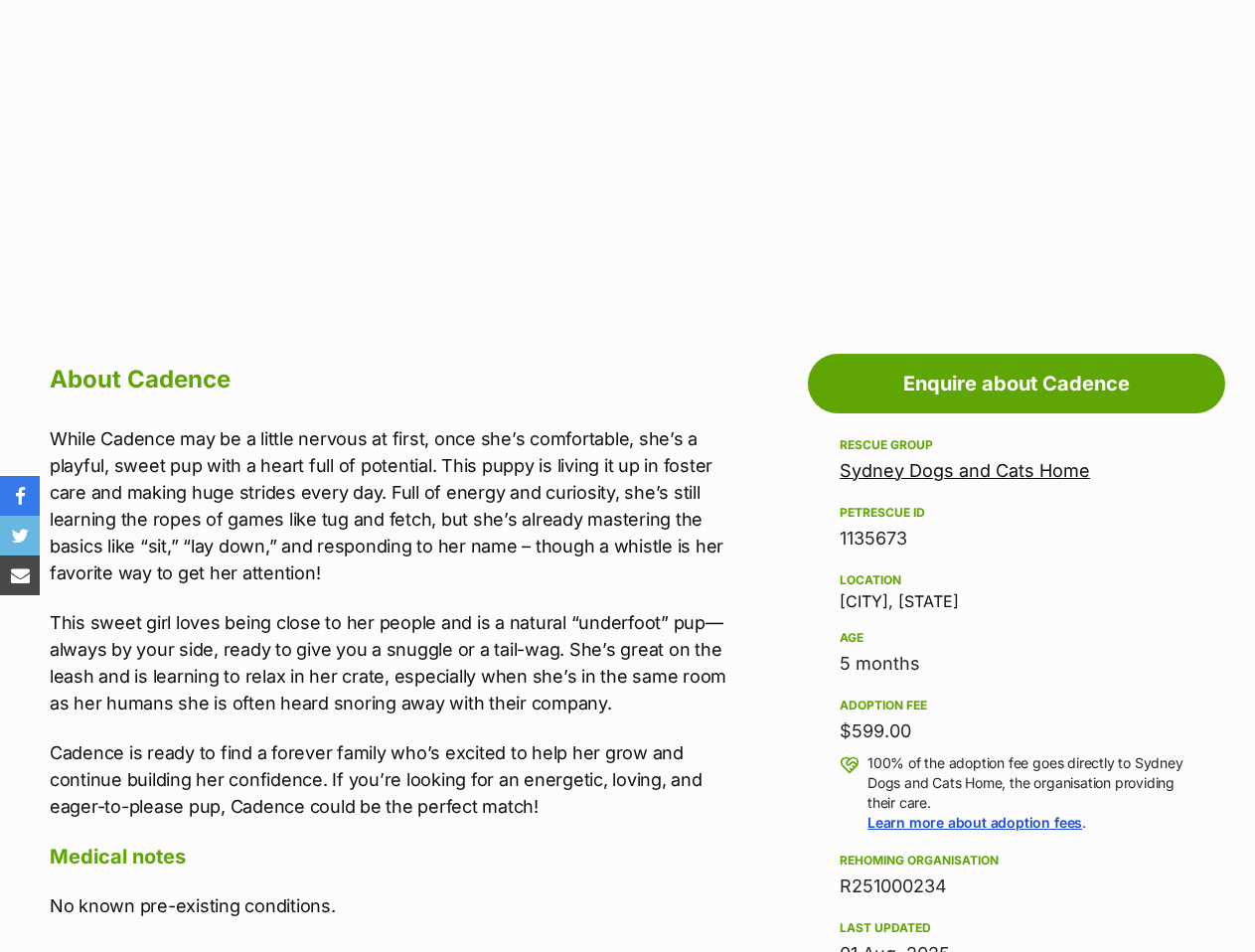 scroll, scrollTop: 0, scrollLeft: 0, axis: both 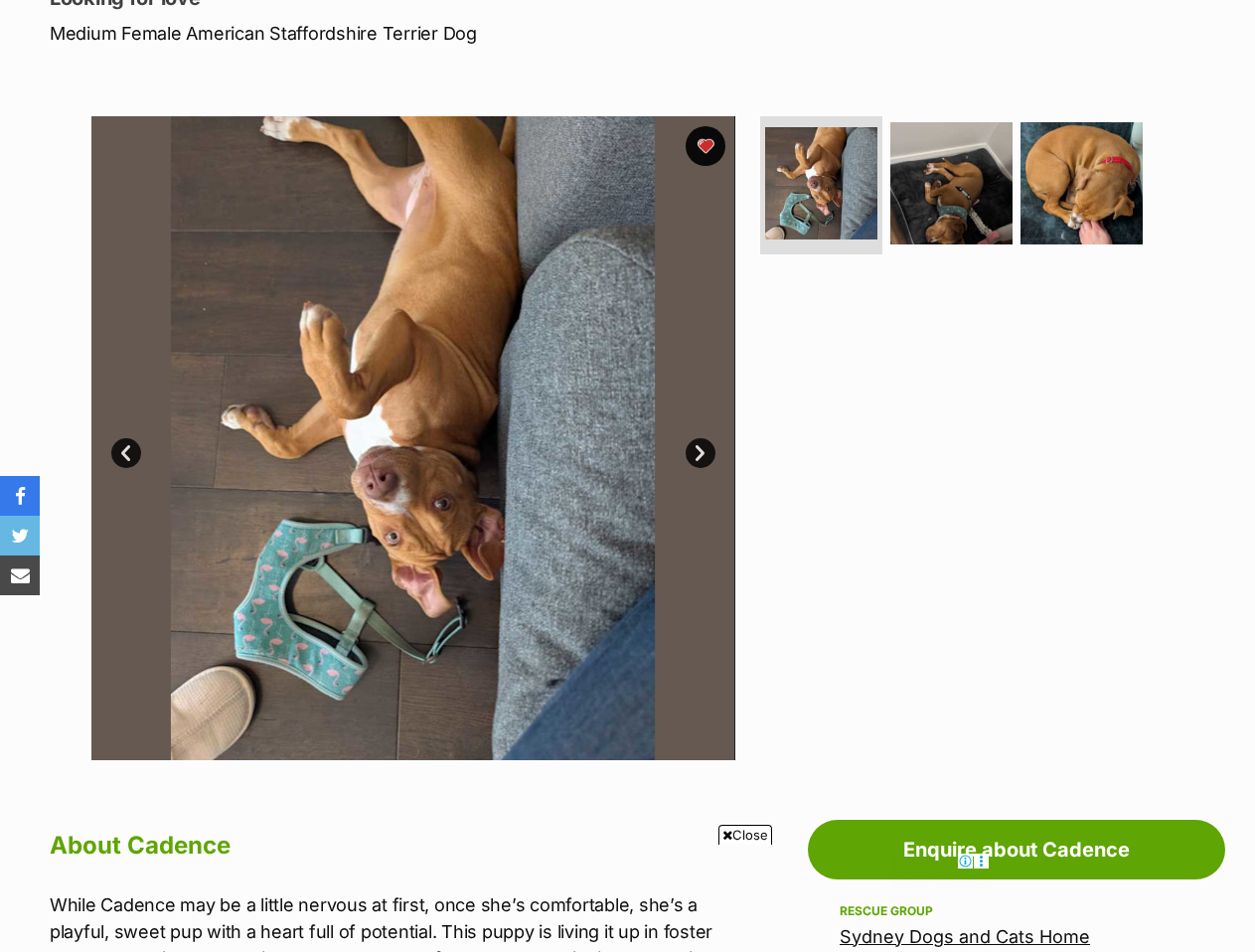 click on "Next" at bounding box center (701, 453) 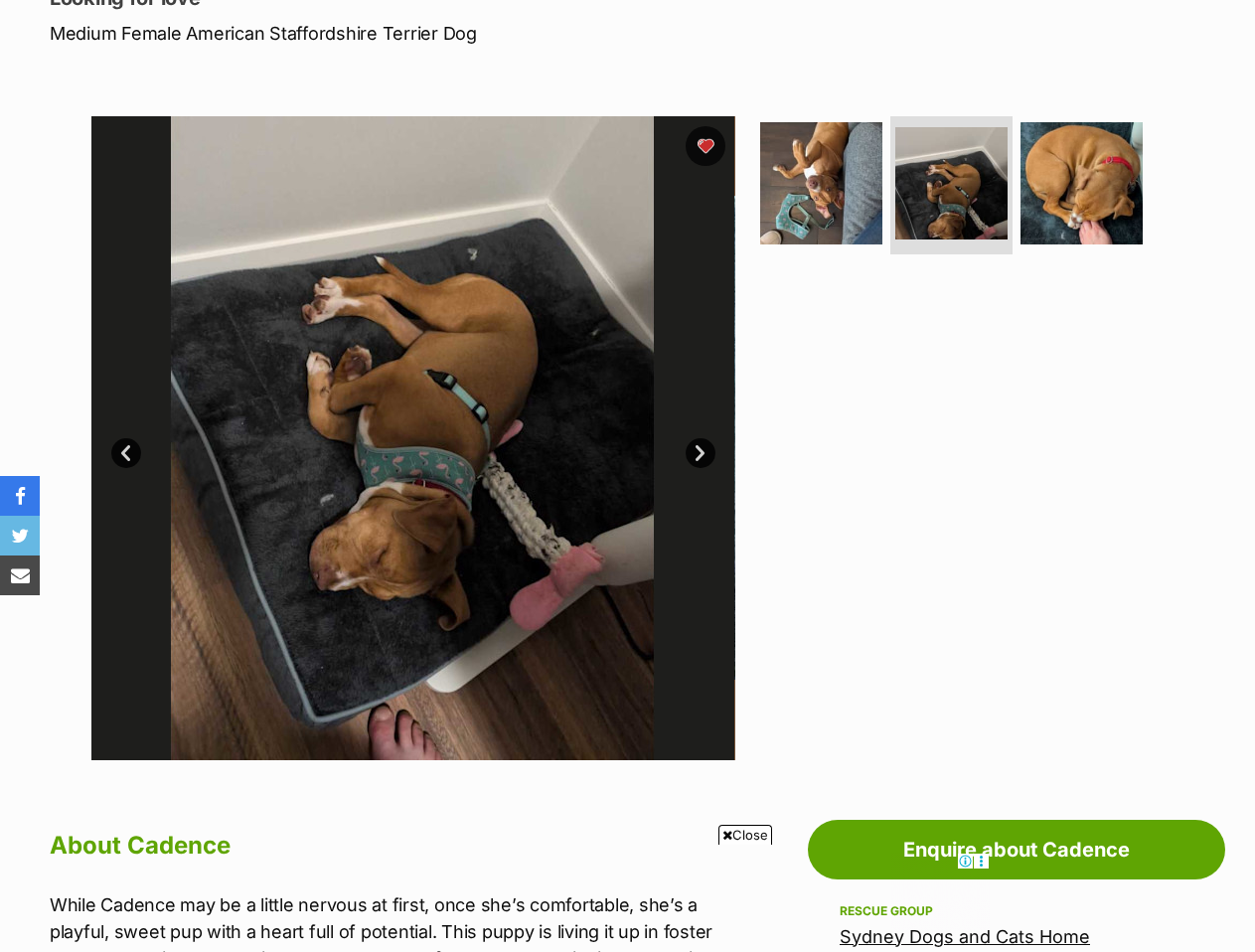 click on "Next" at bounding box center (701, 453) 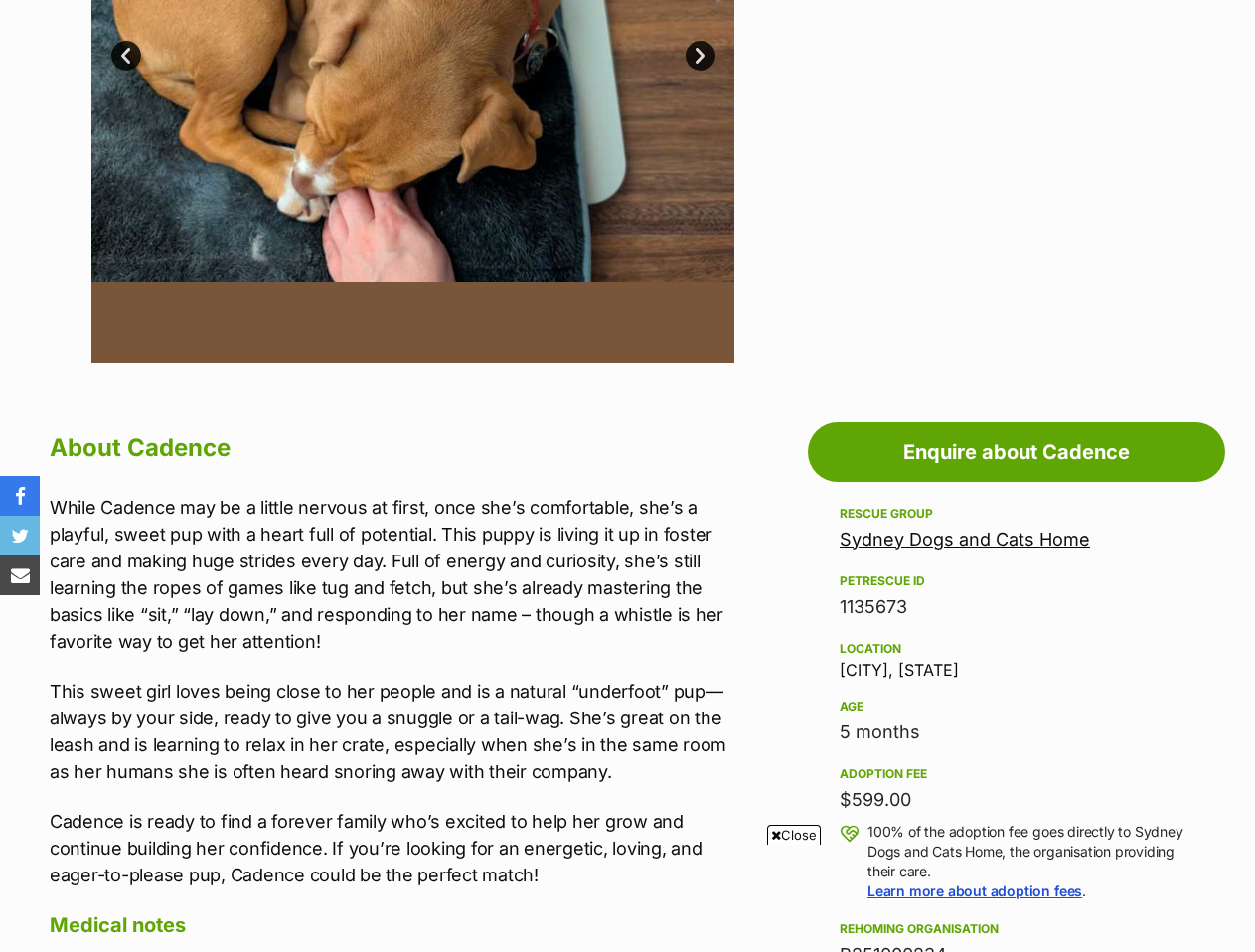scroll, scrollTop: 0, scrollLeft: 0, axis: both 